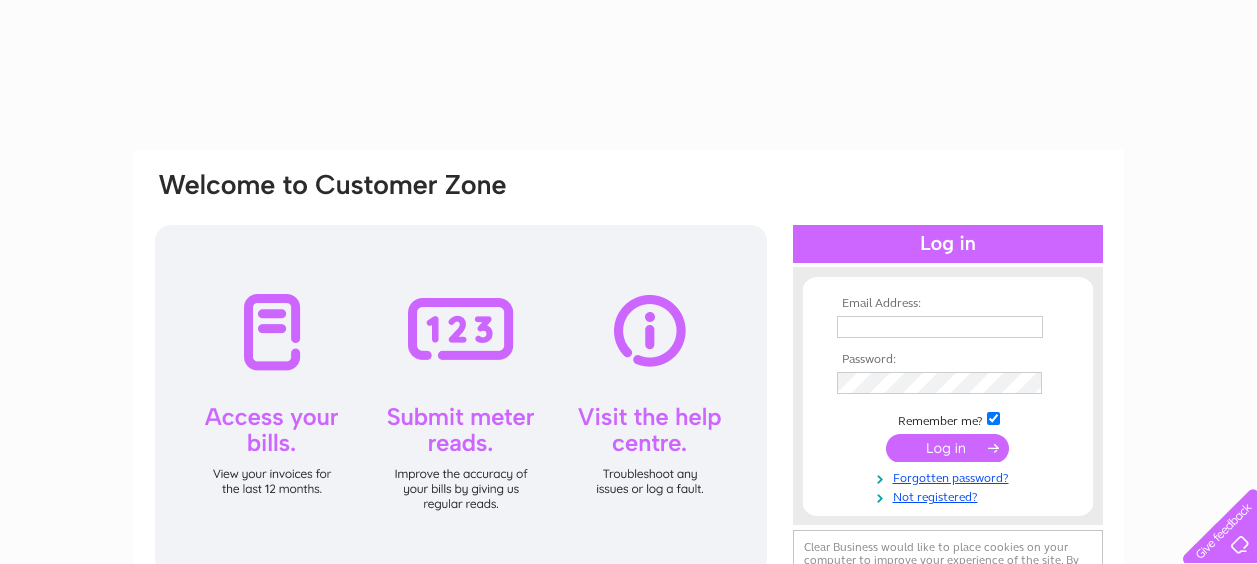 scroll, scrollTop: 0, scrollLeft: 0, axis: both 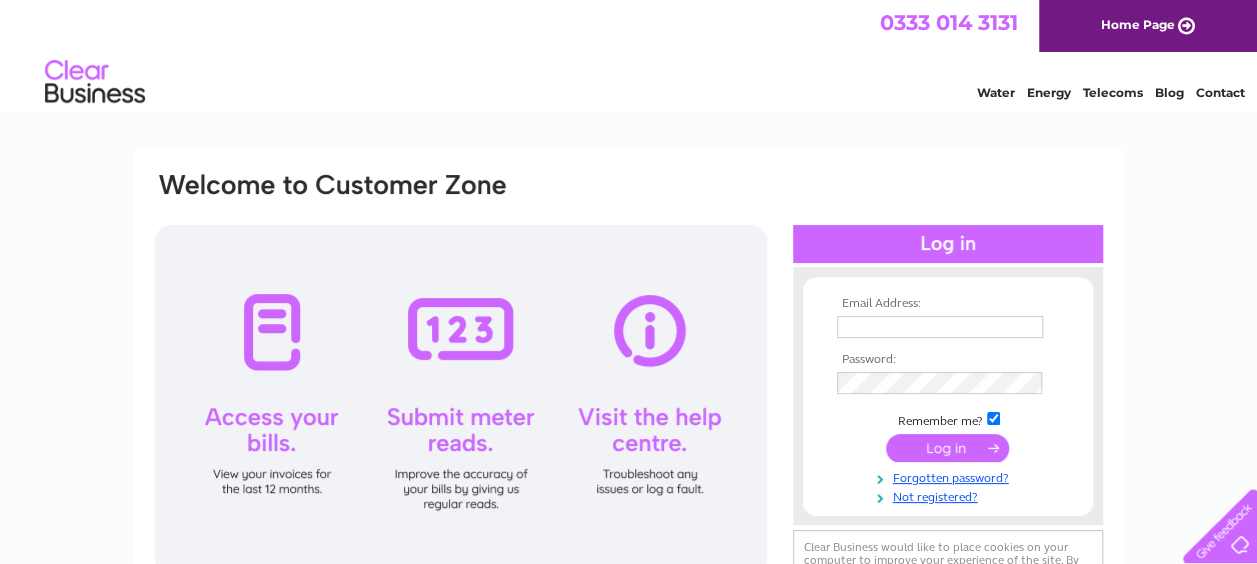 type on "sales@example.com" 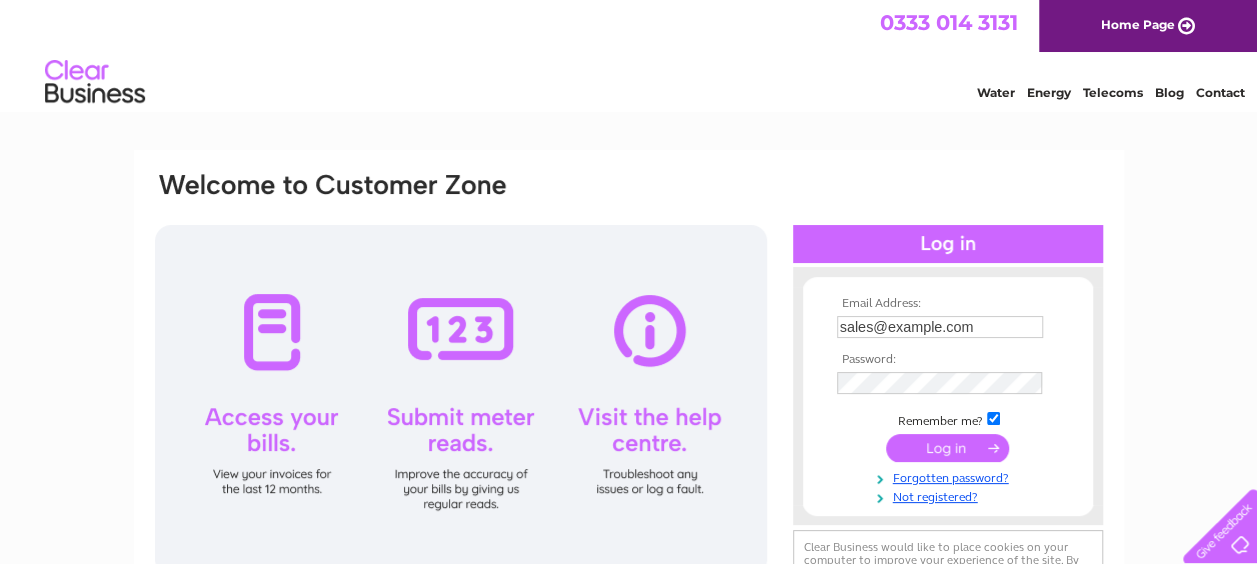scroll, scrollTop: 0, scrollLeft: 0, axis: both 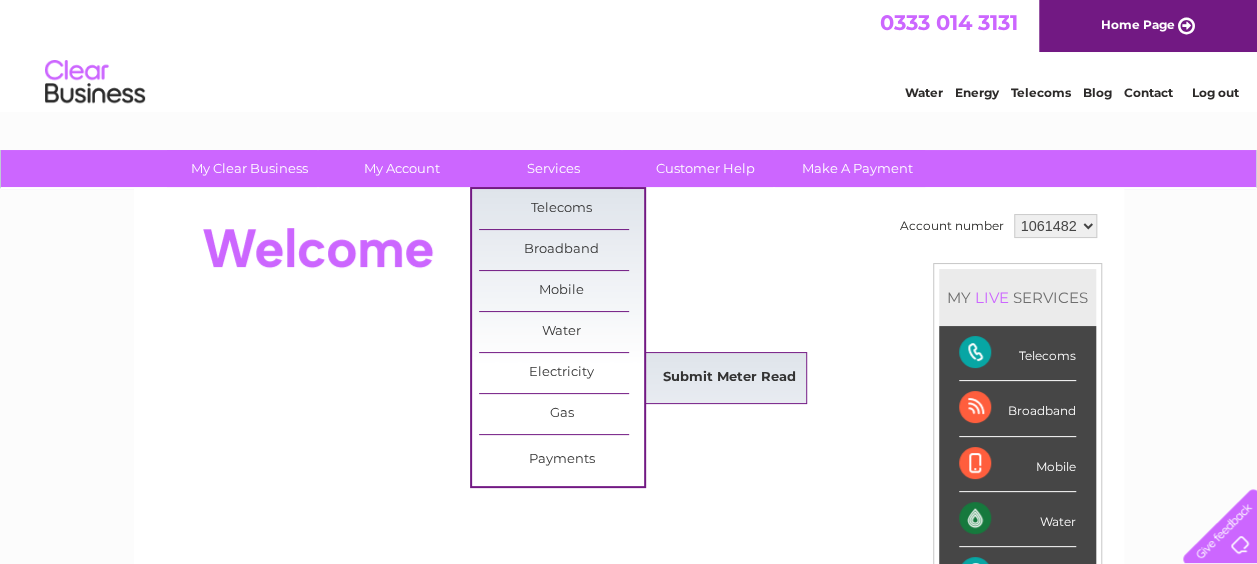 click on "Submit Meter Read" at bounding box center (729, 378) 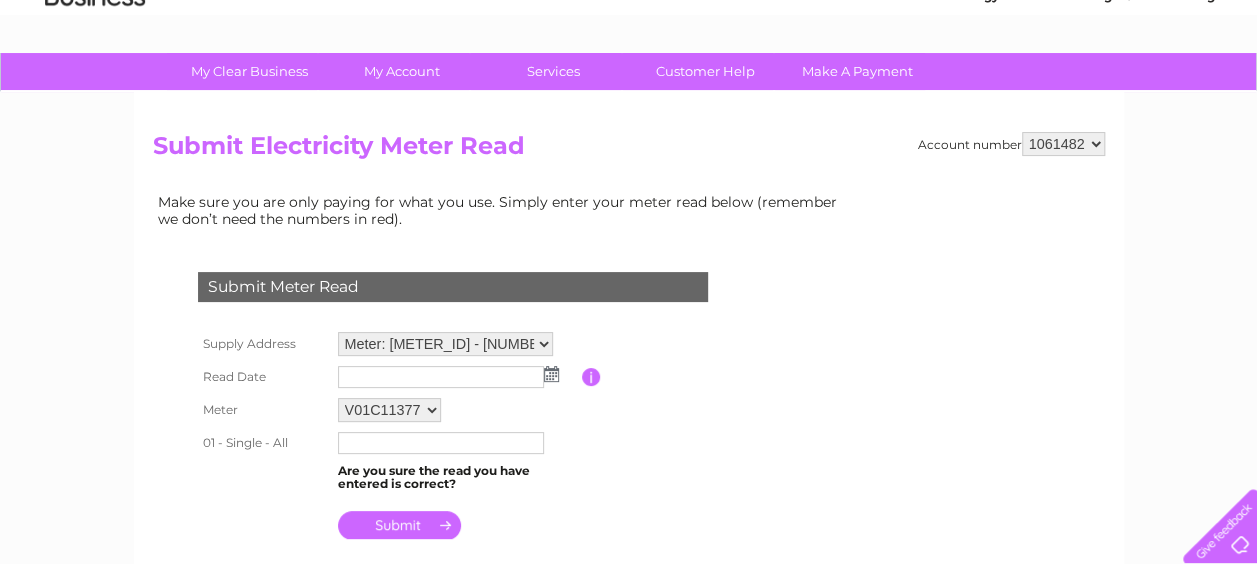scroll, scrollTop: 99, scrollLeft: 0, axis: vertical 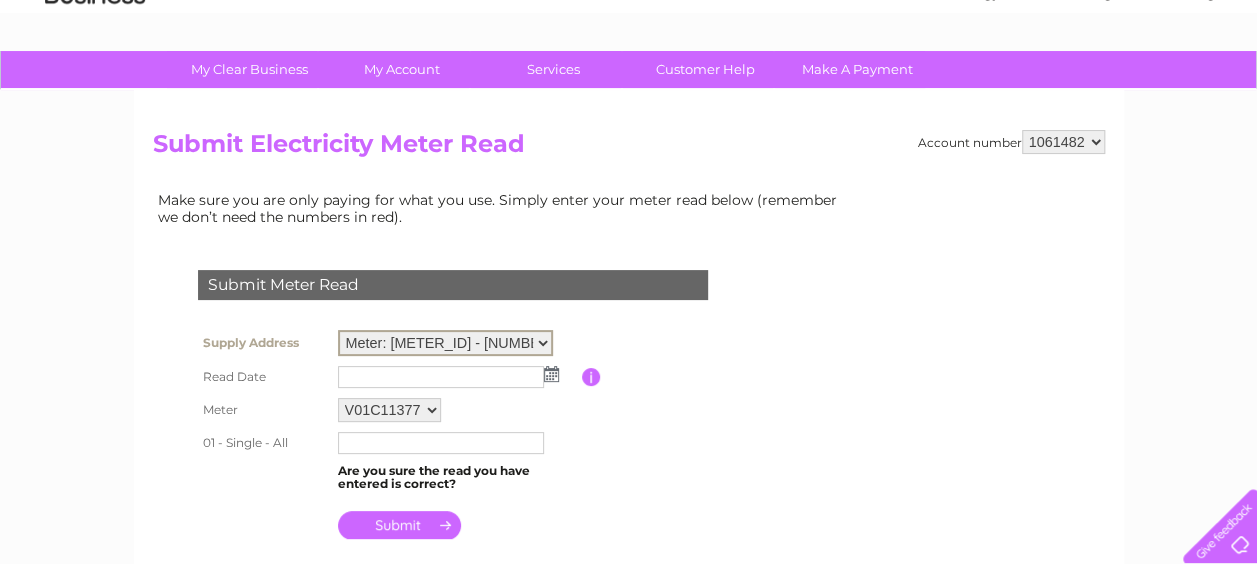 click on "Meter: V01C11377 - 55 Schoolhill, Aberdeen, Aberdeenshire, AB10 1JT
Meter: K14B002446 - 15 New Broompark, Edinburgh, EH5 1RS" at bounding box center (445, 343) 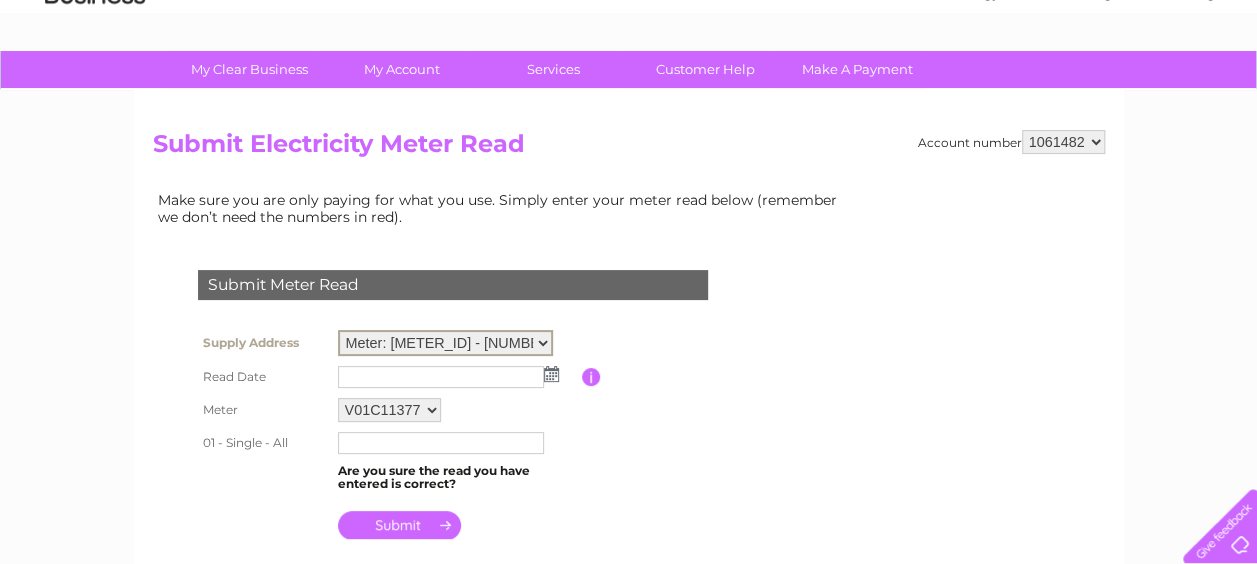 scroll, scrollTop: 171, scrollLeft: 0, axis: vertical 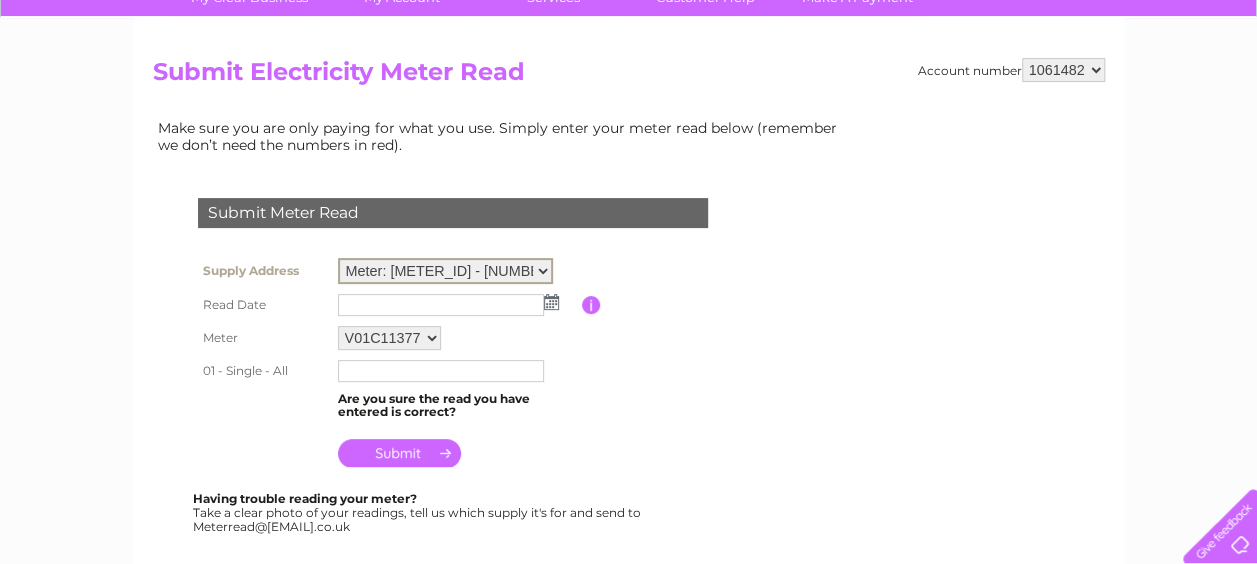 click on "Meter: V01C11377 - 55 Schoolhill, Aberdeen, Aberdeenshire, AB10 1JT
Meter: K14B002446 - 15 New Broompark, Edinburgh, EH5 1RS" at bounding box center [445, 271] 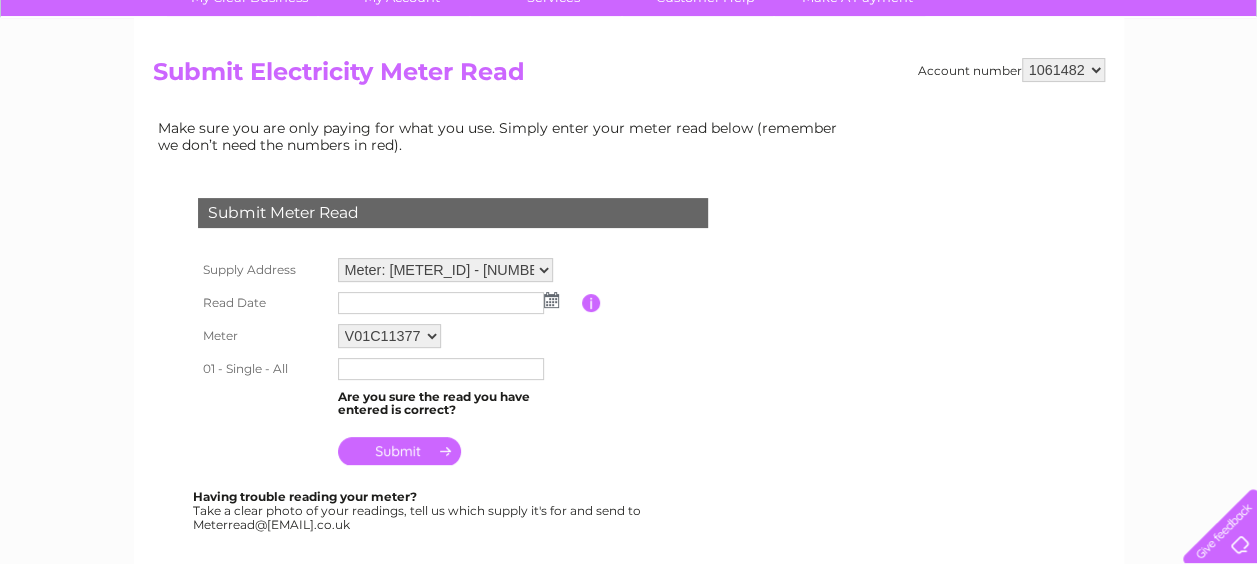 click on "Supply Address
Meter: V01C11377 - 55 Schoolhill, Aberdeen, Aberdeenshire, AB10 1JT
Meter: K14B002446 - 15 New Broompark, Edinburgh, EH5 1RS
Read Date
Please enter the date the read was taken
Meter" at bounding box center [477, 362] 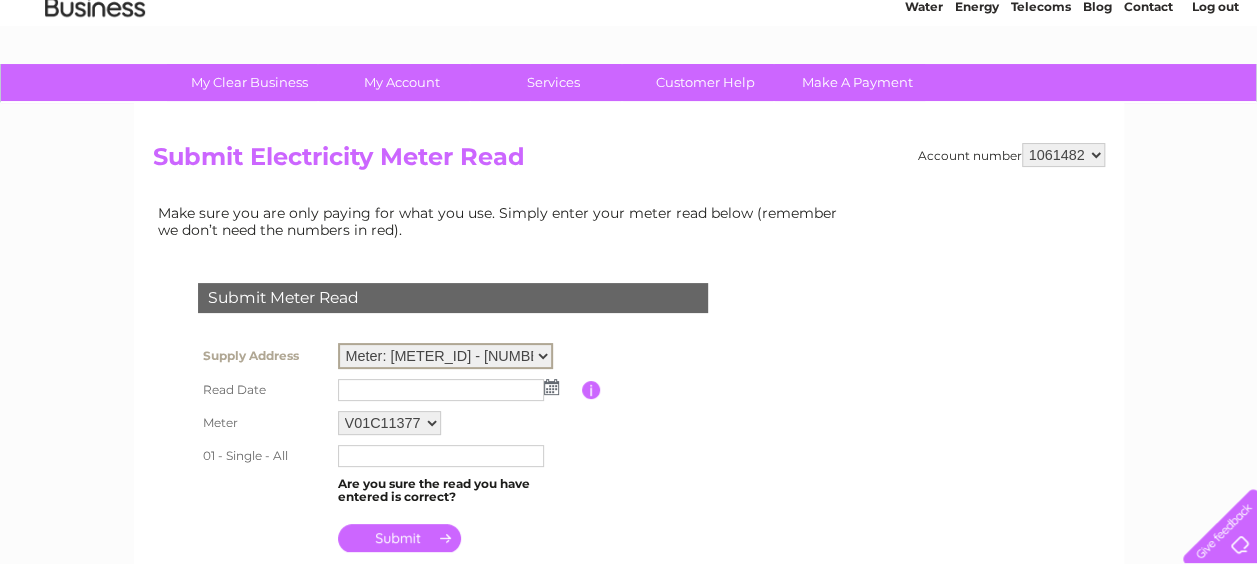 click on "Meter: V01C11377 - 55 Schoolhill, Aberdeen, Aberdeenshire, AB10 1JT
Meter: K14B002446 - 15 New Broompark, Edinburgh, EH5 1RS" at bounding box center (445, 356) 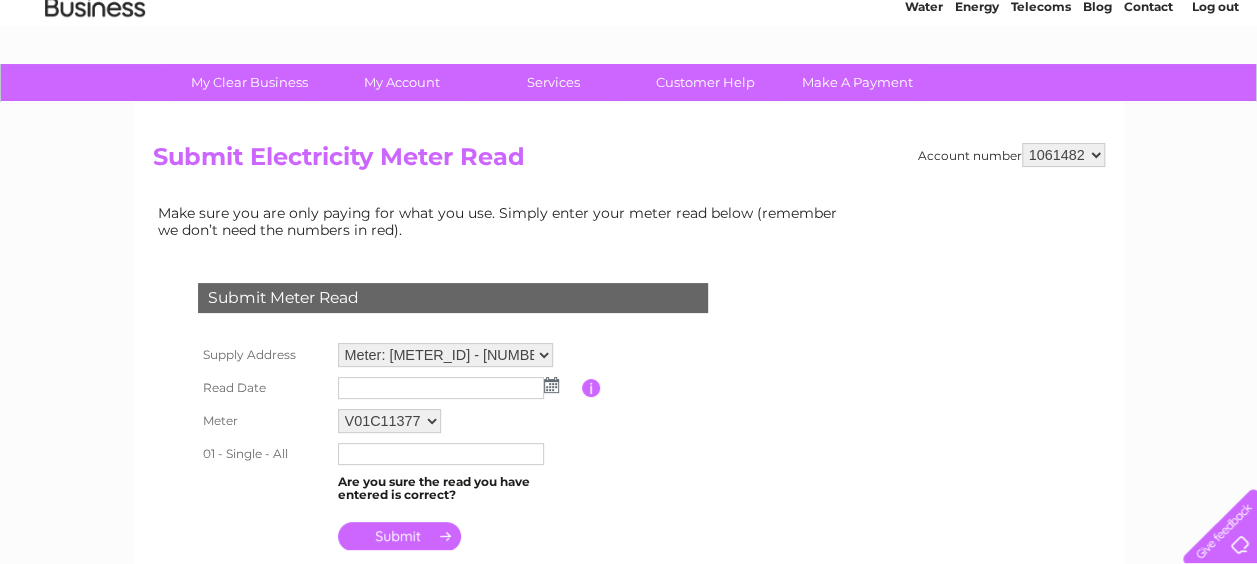 click on "Submit Meter Read" at bounding box center (453, 298) 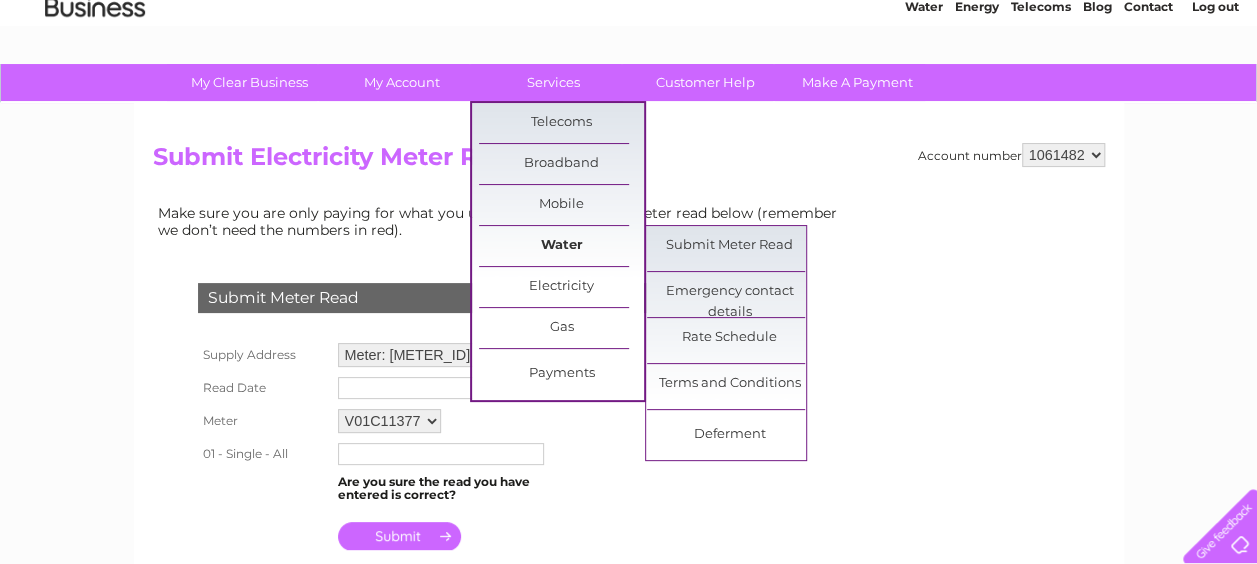 click on "Water" at bounding box center (561, 246) 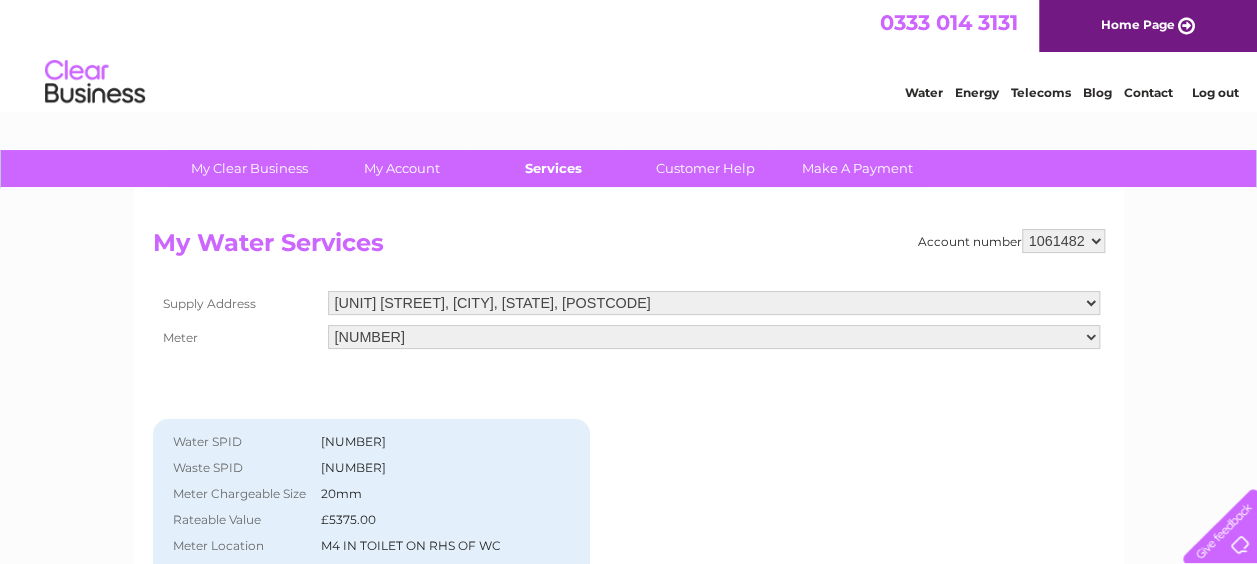 scroll, scrollTop: 0, scrollLeft: 0, axis: both 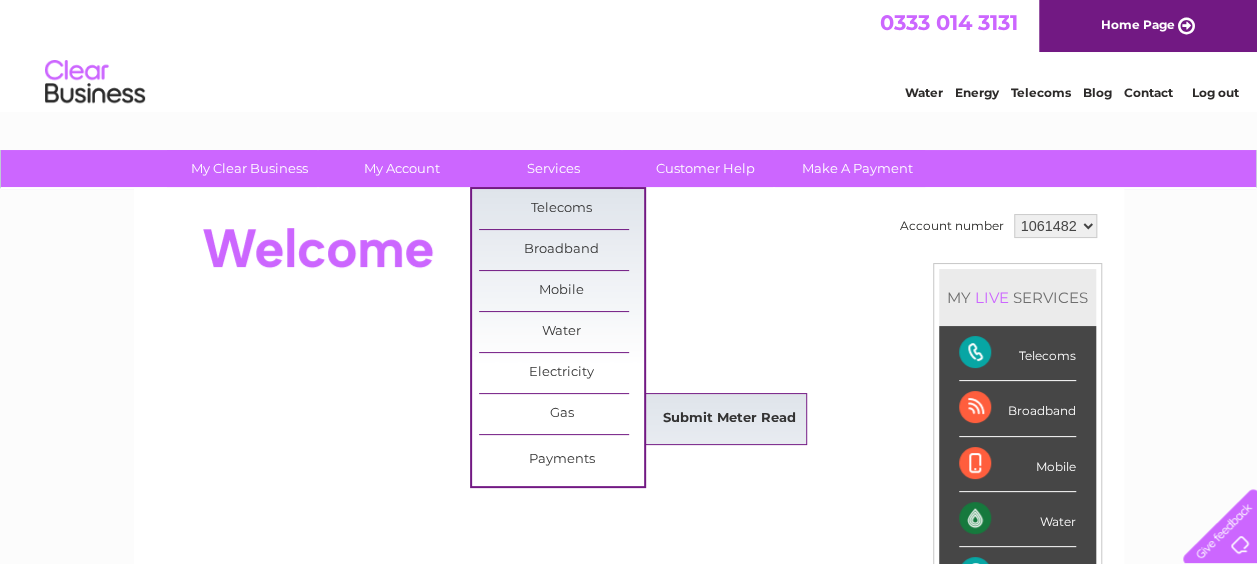 click on "Submit Meter Read" at bounding box center (729, 419) 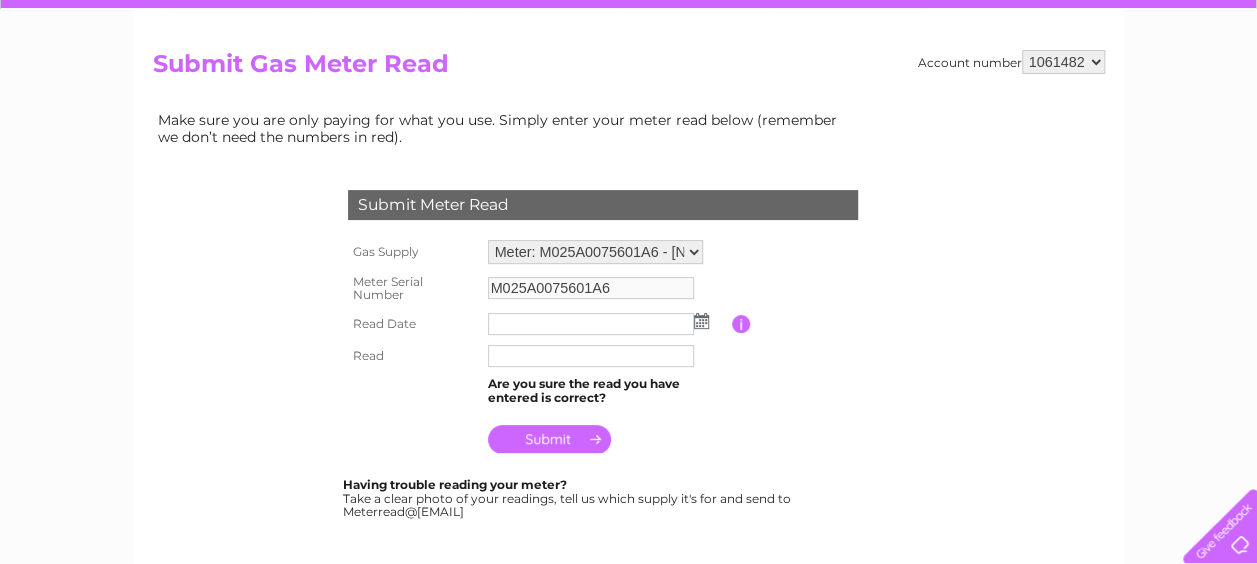 scroll, scrollTop: 184, scrollLeft: 0, axis: vertical 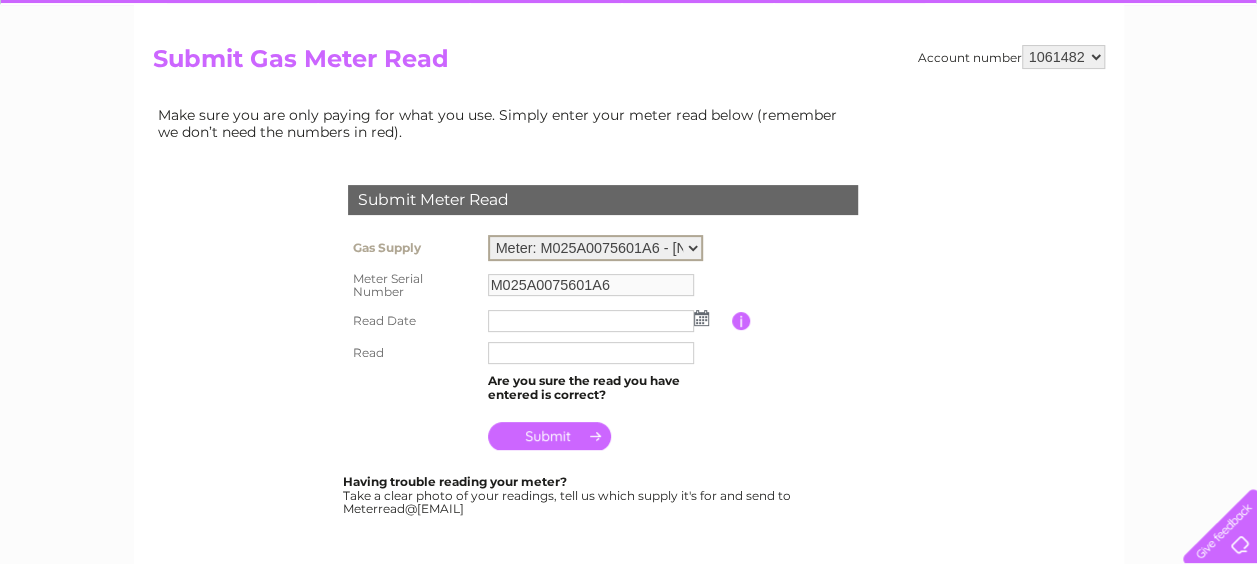 click on "Meter: M025A0075601A6 - 119 Lothian Road, Edinburgh, Midlothian, EH3 9AN" at bounding box center [595, 248] 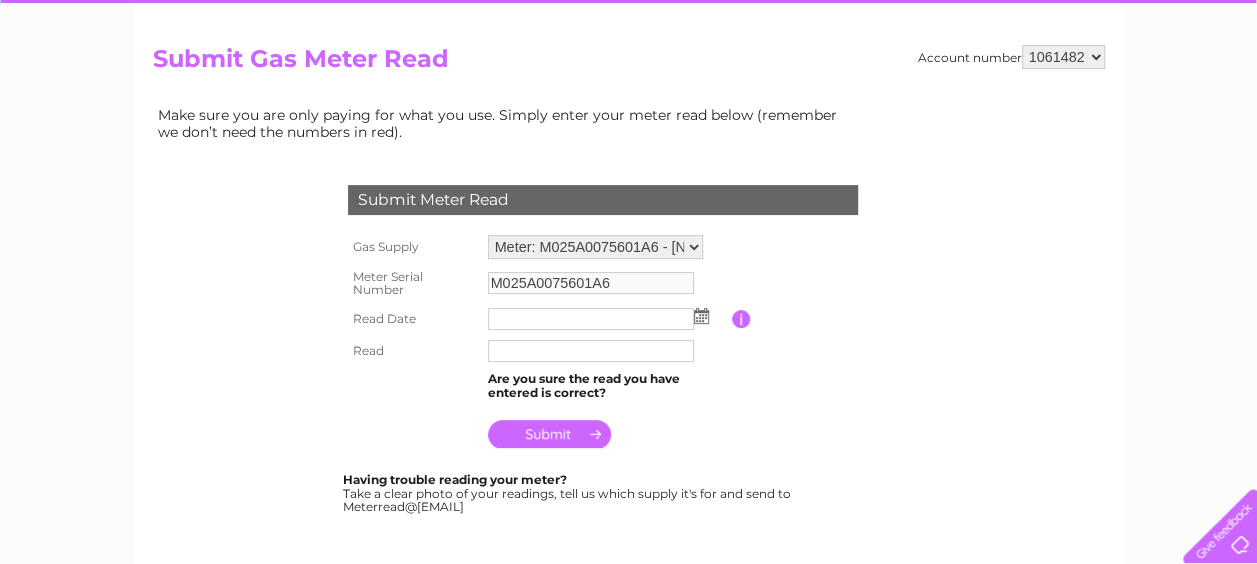 click on "Submit Meter Read" at bounding box center [603, 197] 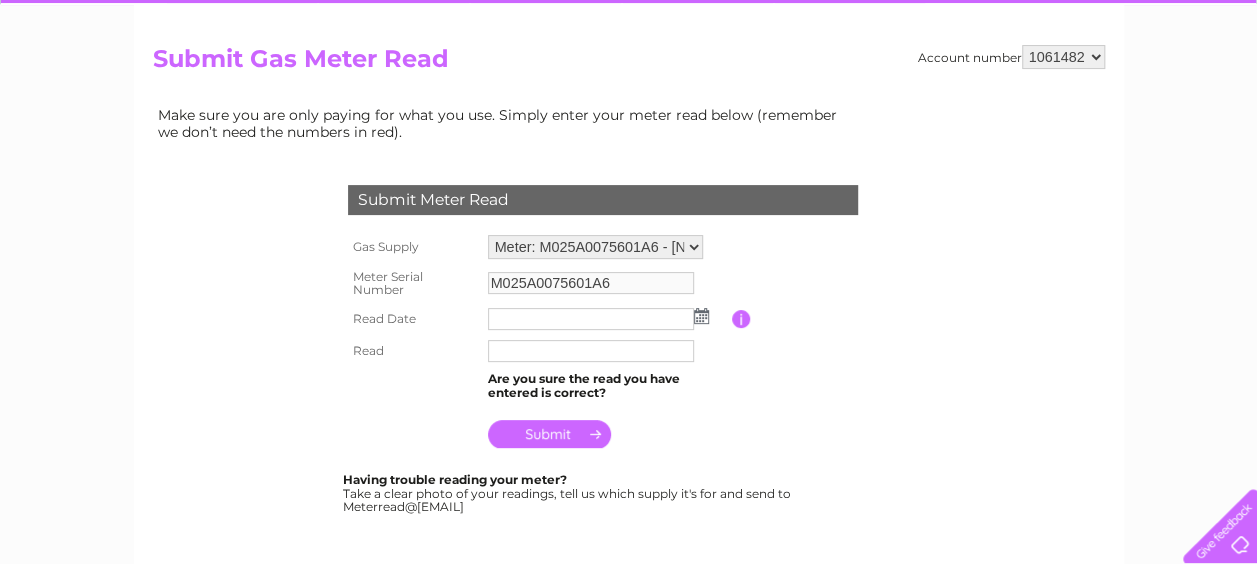 scroll, scrollTop: 0, scrollLeft: 0, axis: both 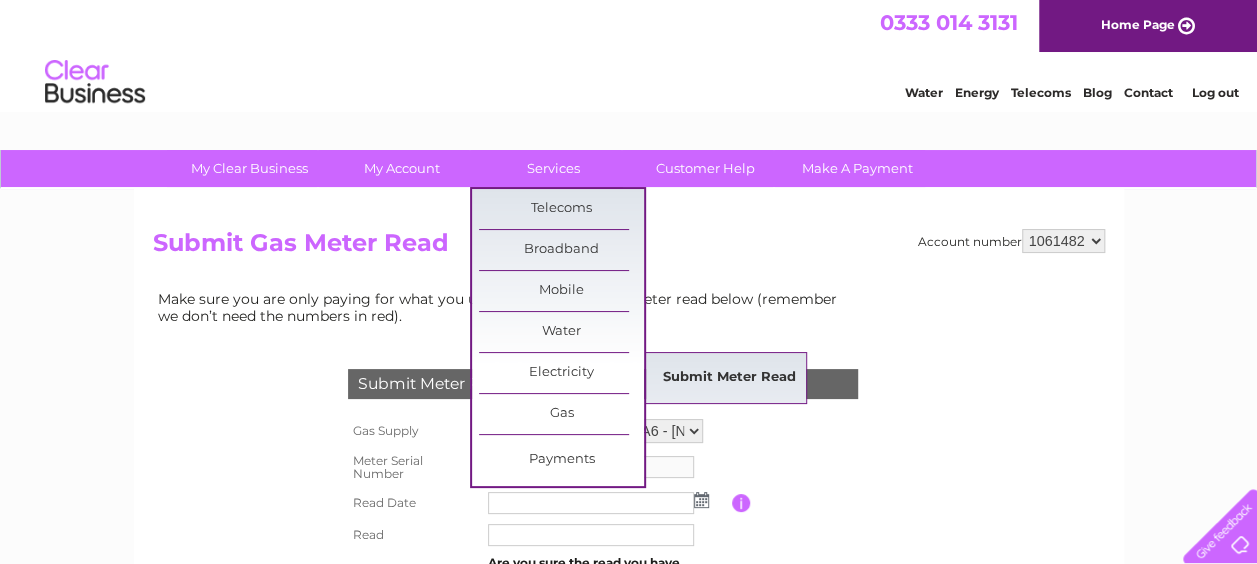 click on "Submit Meter Read" at bounding box center (729, 378) 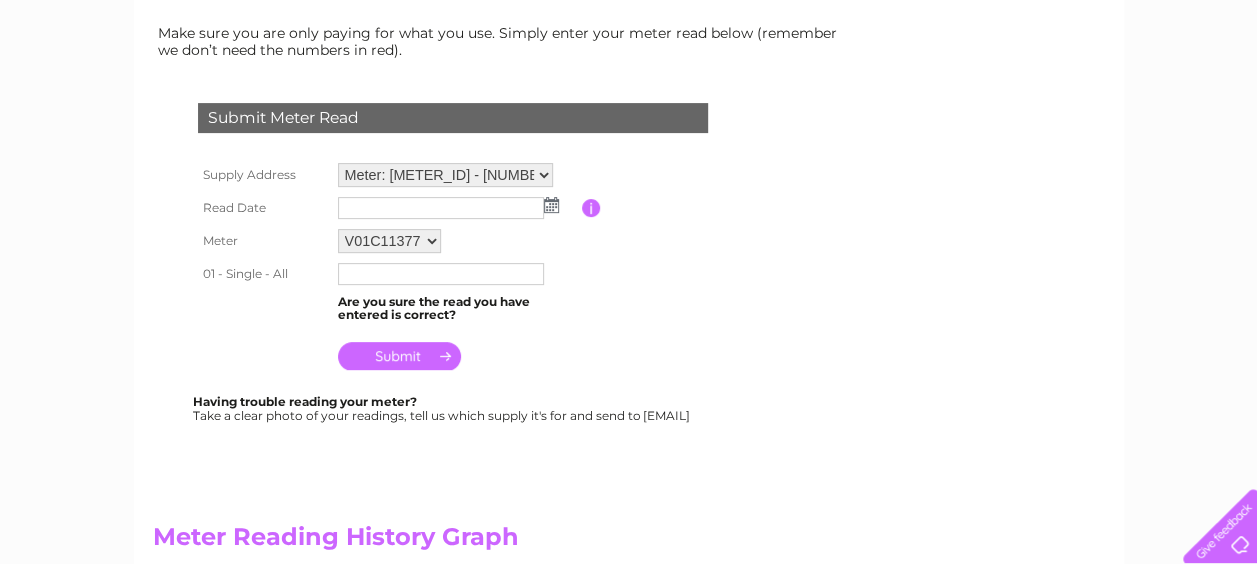 scroll, scrollTop: 269, scrollLeft: 0, axis: vertical 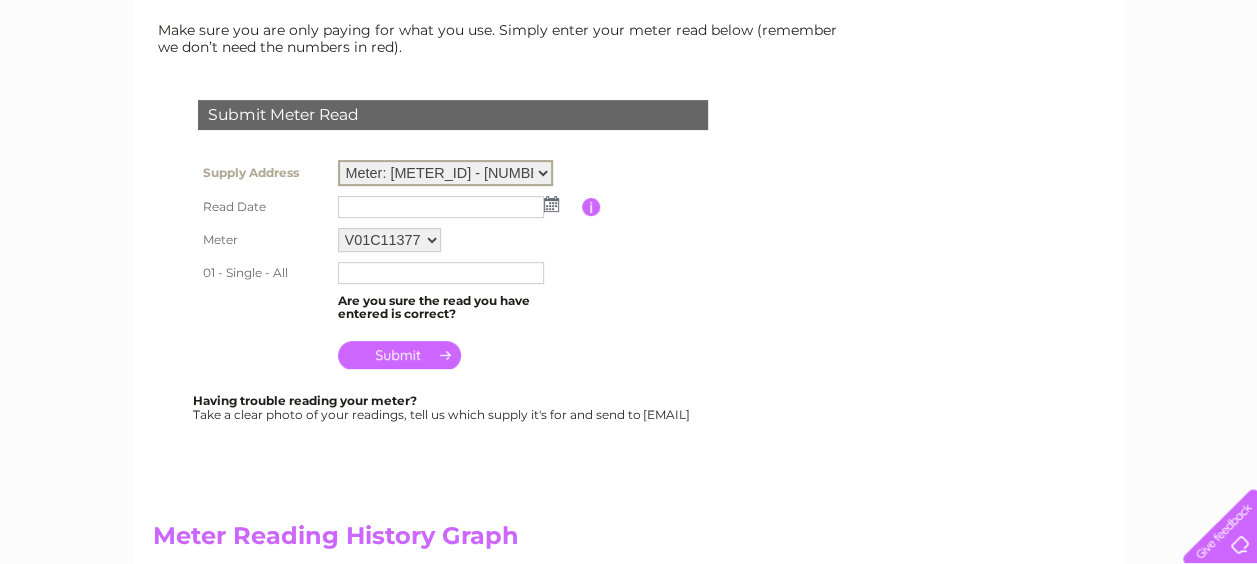 click on "Meter: [METER_ID] - [NUMBER] [STREET], [CITY], [STATE], [POSTCODE]
Meter: [METER_ID] - [NUMBER] [STREET], [CITY], [STATE], [POSTCODE]" at bounding box center [445, 173] 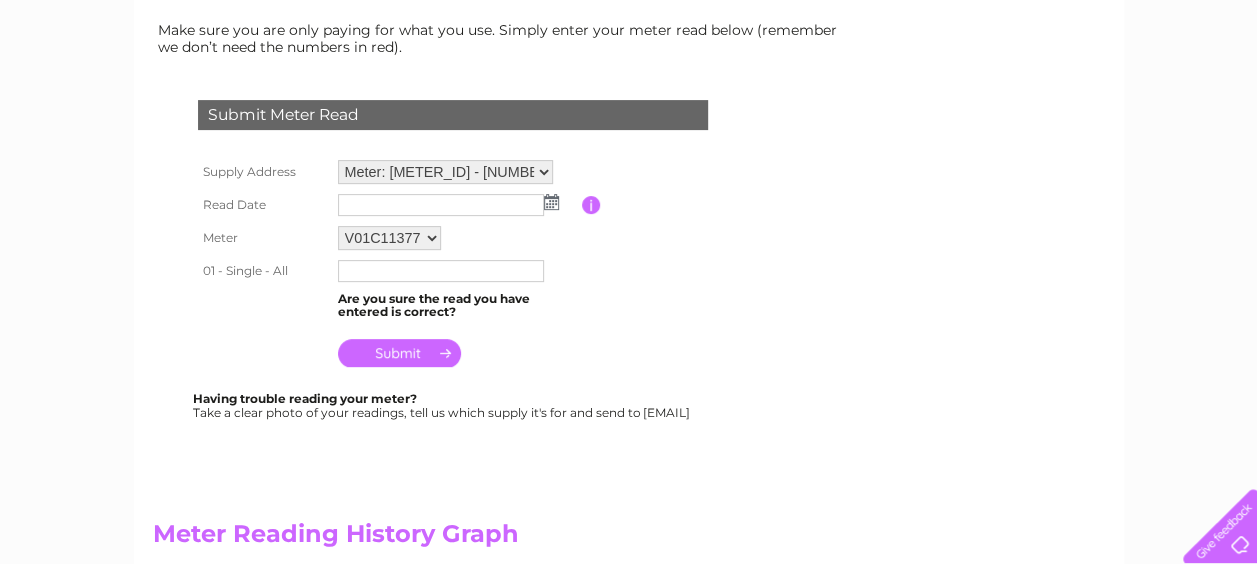 click on "Having trouble reading your meter?
Take a clear photo of your readings, tell us which supply it's for and send to [EMAIL]" at bounding box center (477, 406) 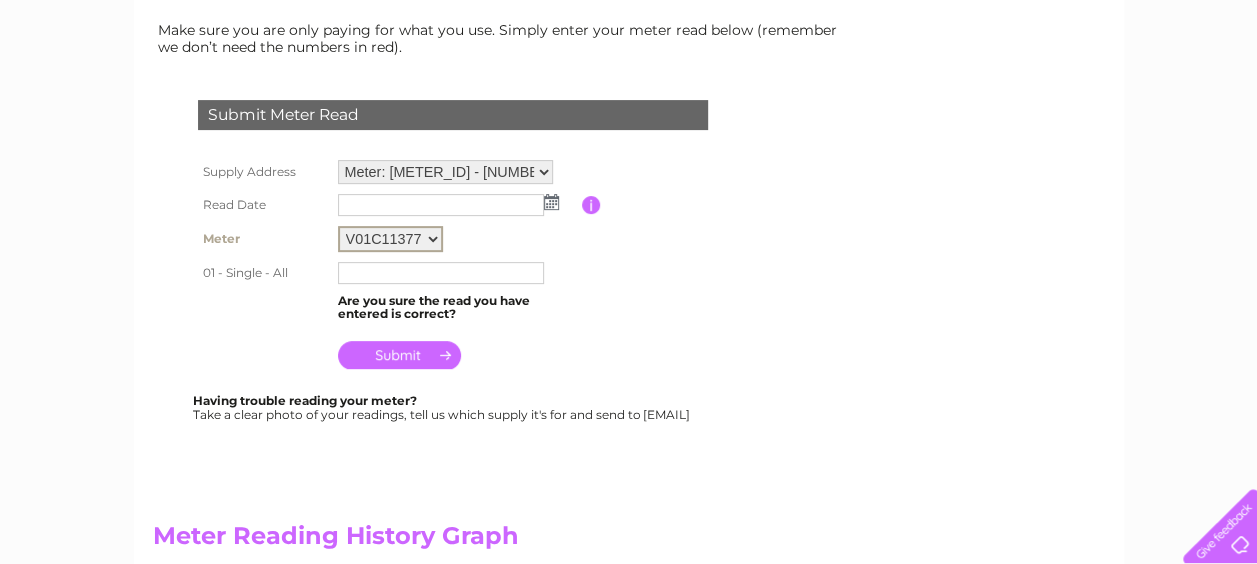 click on "V01C11377" at bounding box center [390, 239] 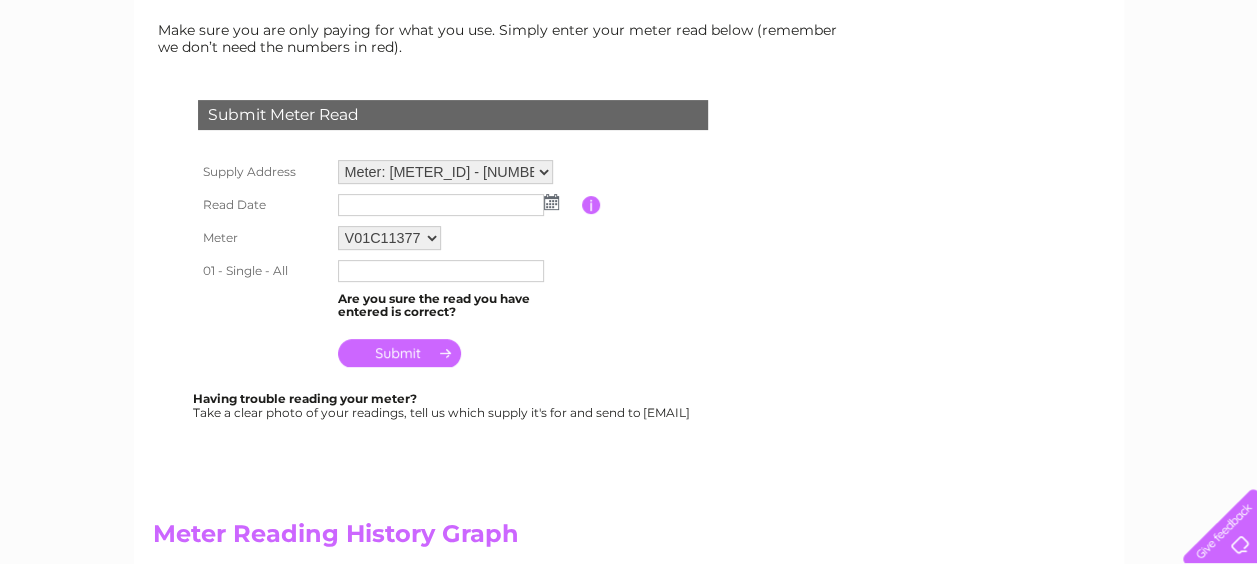 click on "Supply Address
Meter: V01C11377 - 55 Schoolhill, Aberdeen, Aberdeenshire, AB10 1JT
Meter: K14B002446 - 15 New Broompark, Edinburgh, EH5 1RS
Read Date
Please enter the date the read was taken
Meter" at bounding box center (477, 264) 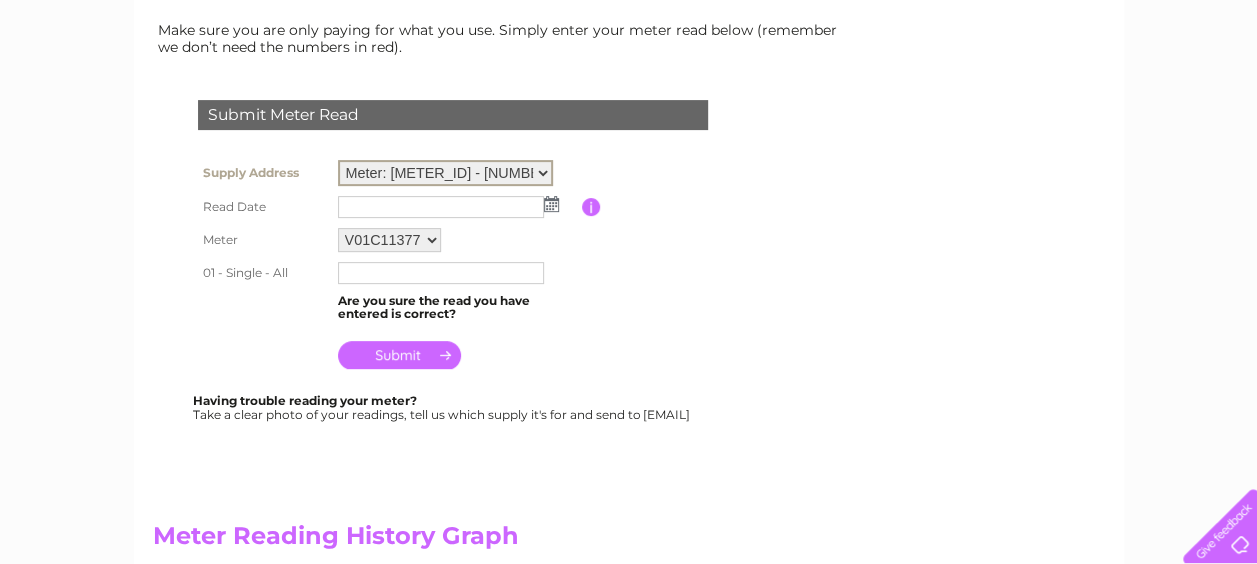 click on "Meter: V01C11377 - [NUMBER] [STREET], [CITY], [REGION], [POSTCODE]
Meter: K14B002446 - [NUMBER] [STREET], [CITY], [POSTCODE]" at bounding box center [445, 173] 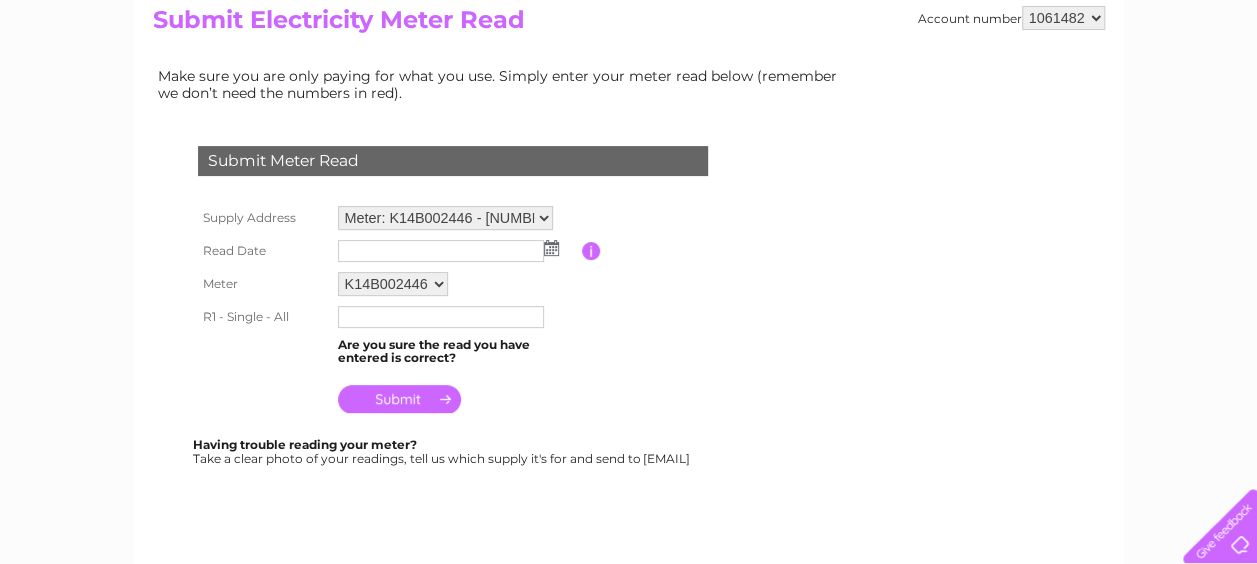 scroll, scrollTop: 228, scrollLeft: 0, axis: vertical 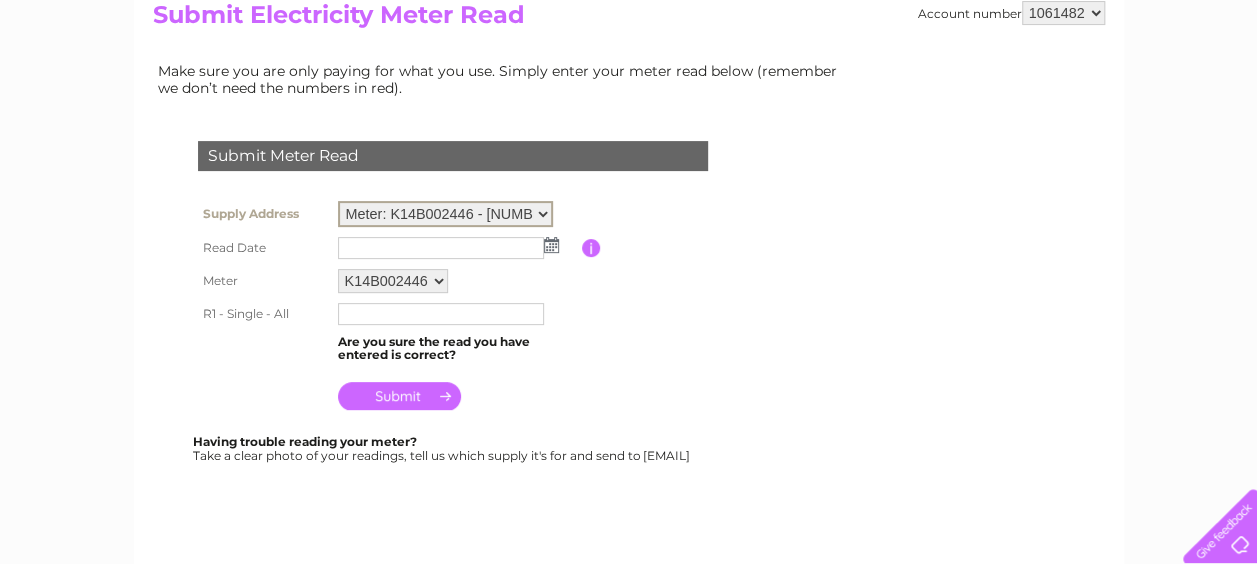 click on "Meter: V01C11377 - [NUMBER] [STREET], [CITY], [REGION], [POSTCODE]
Meter: K14B002446 - [NUMBER] [STREET], [CITY], [POSTCODE]" at bounding box center (445, 214) 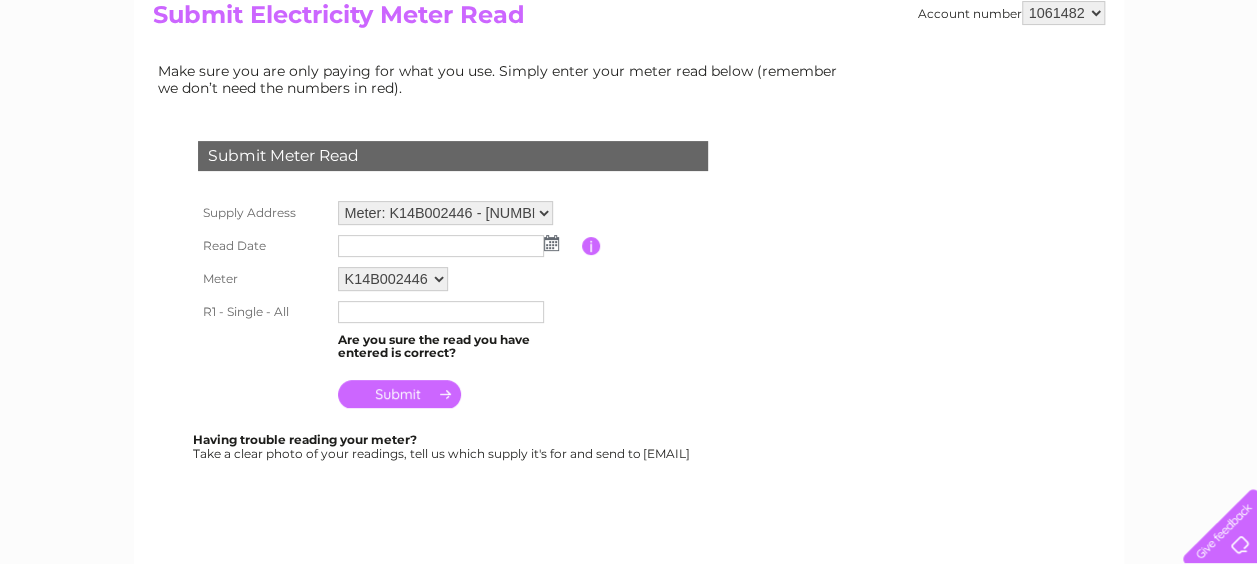 click on "Submit Meter Read
Supply Address
Meter: V01C11377 - [NUMBER] [STREET], [CITY], [REGION], [POSTCODE]
Meter: K14B002446 - [NUMBER] [STREET], [CITY], [POSTCODE]
Read Date
Meter" at bounding box center (457, 291) 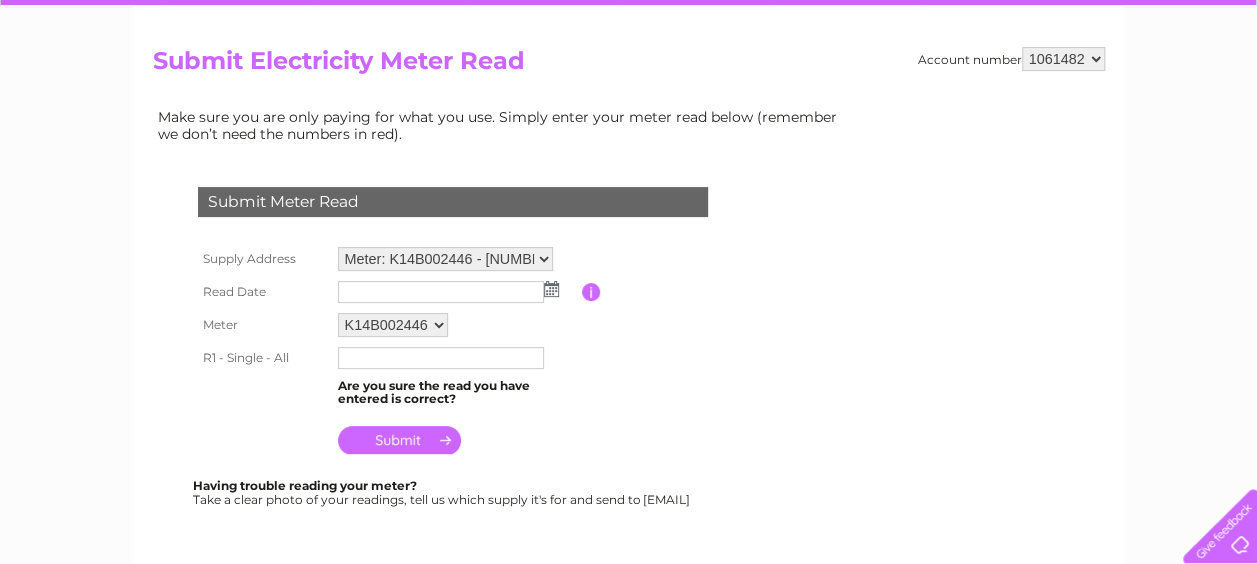 scroll, scrollTop: 0, scrollLeft: 0, axis: both 